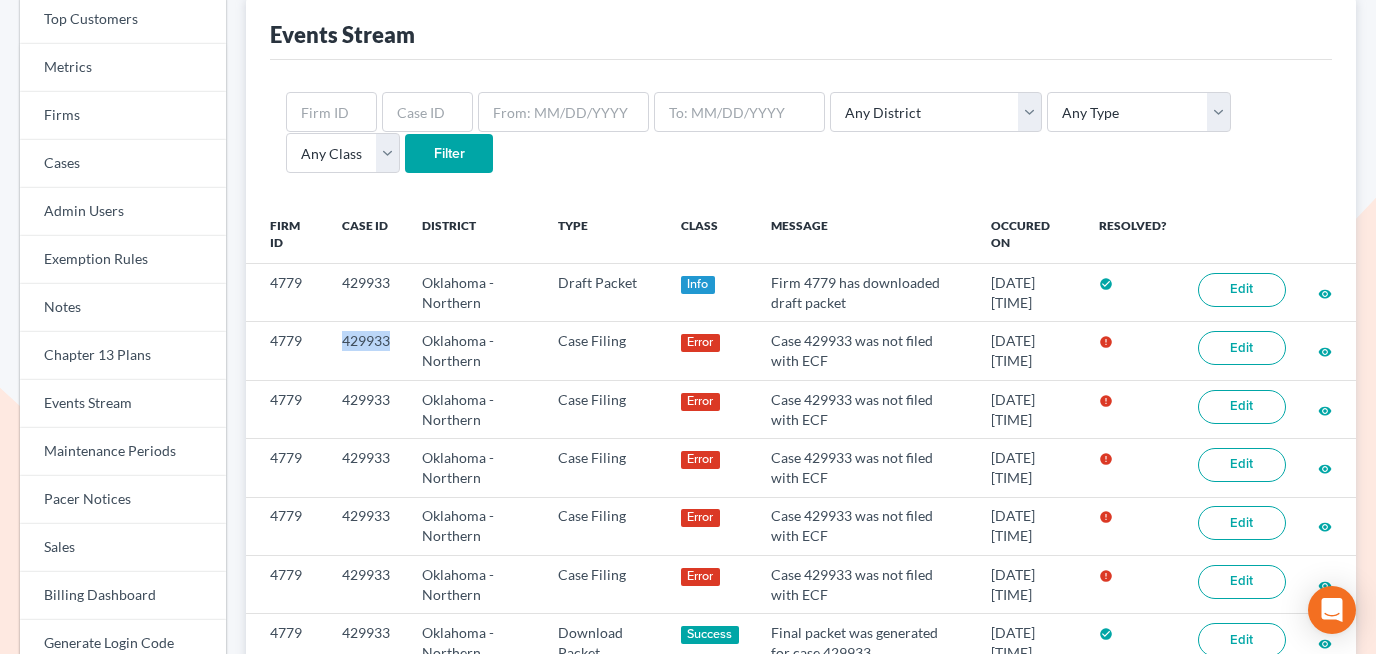 scroll, scrollTop: 106, scrollLeft: 0, axis: vertical 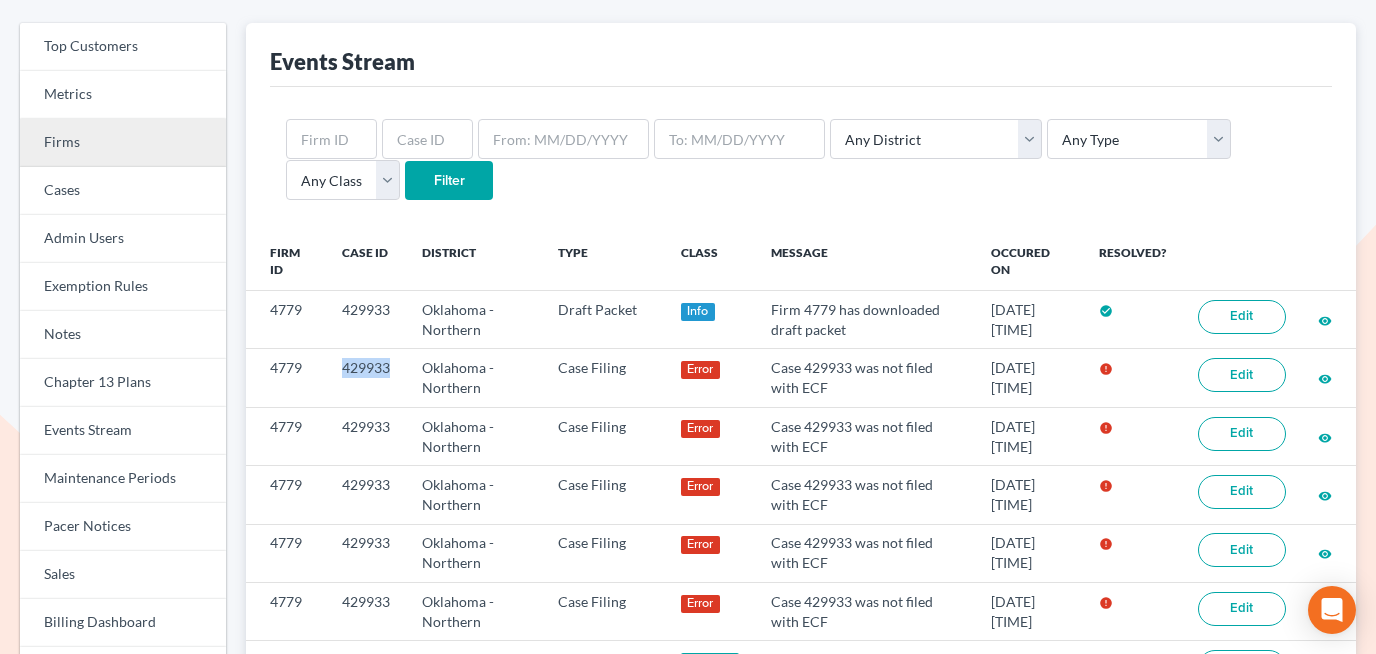 click on "Firms" at bounding box center (123, 143) 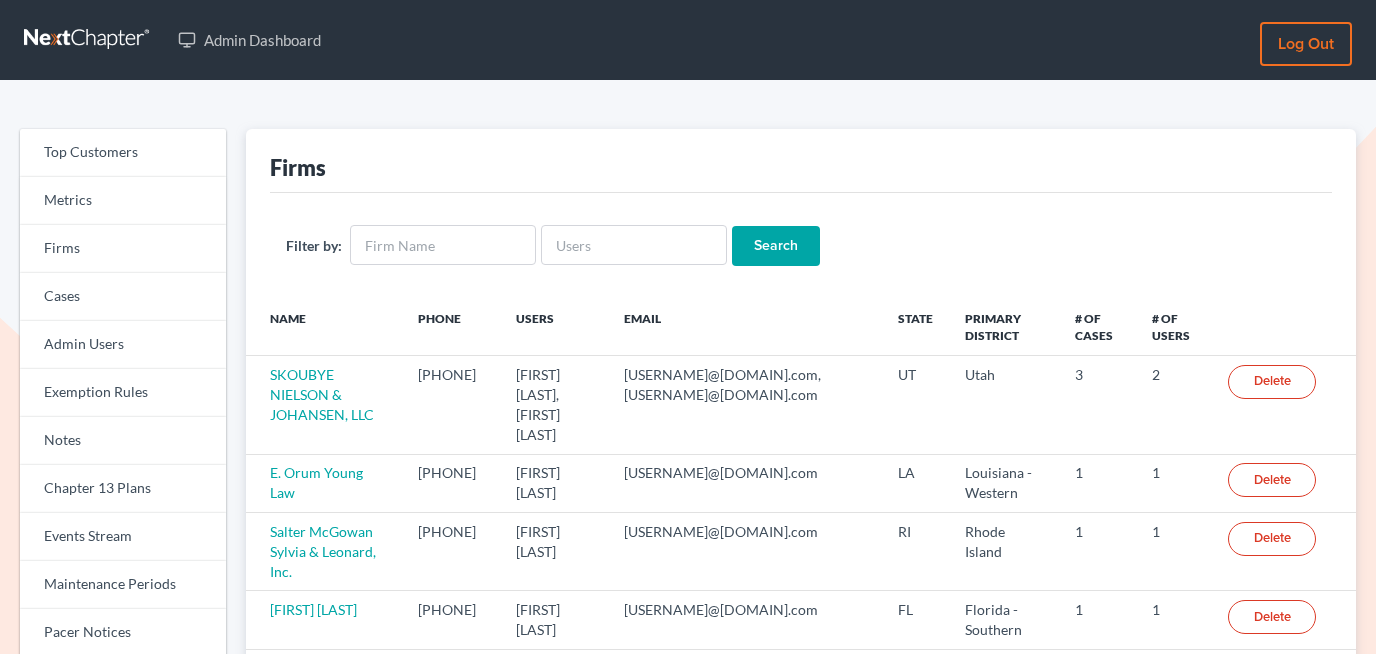 scroll, scrollTop: 0, scrollLeft: 0, axis: both 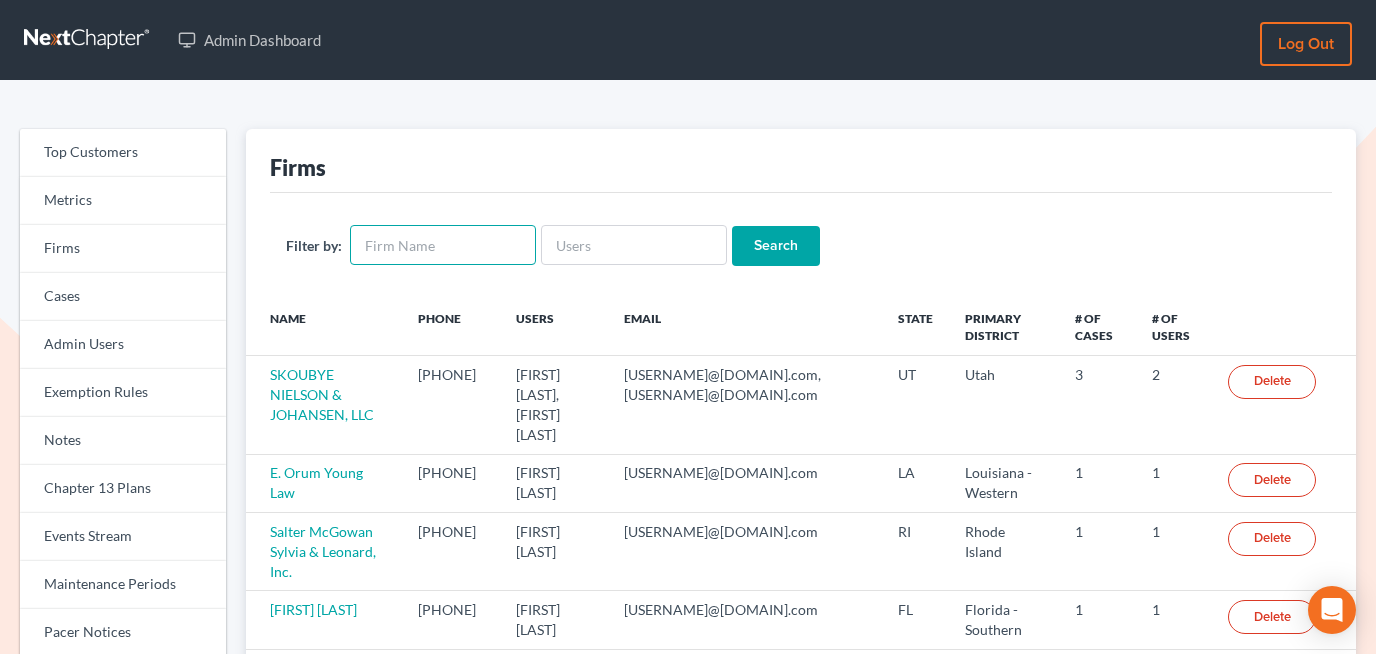 click at bounding box center (443, 245) 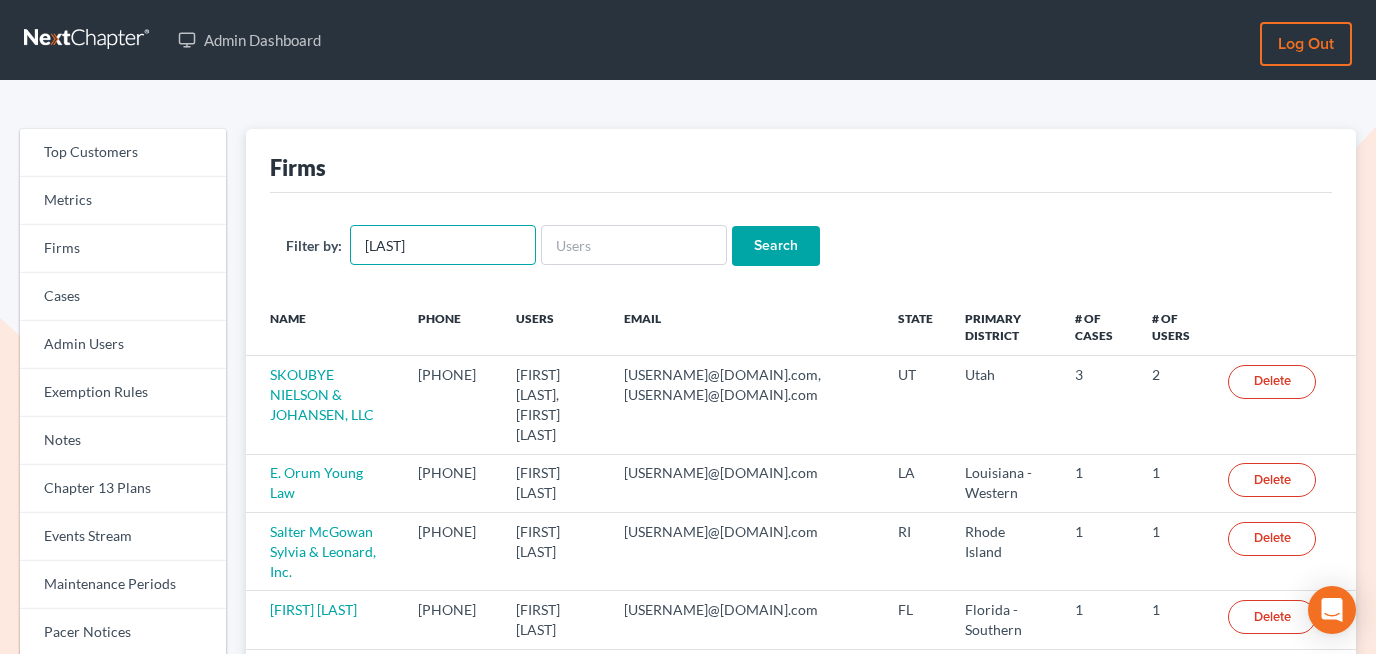 type on "holland" 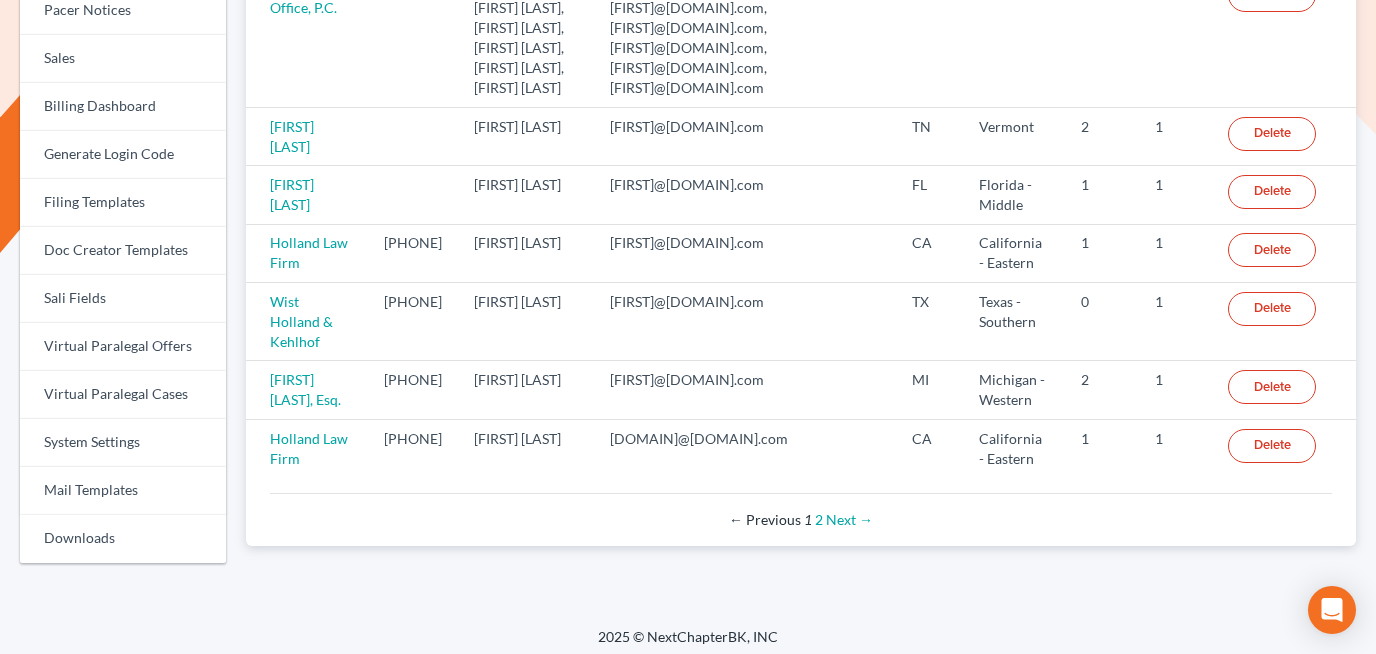 scroll, scrollTop: 631, scrollLeft: 0, axis: vertical 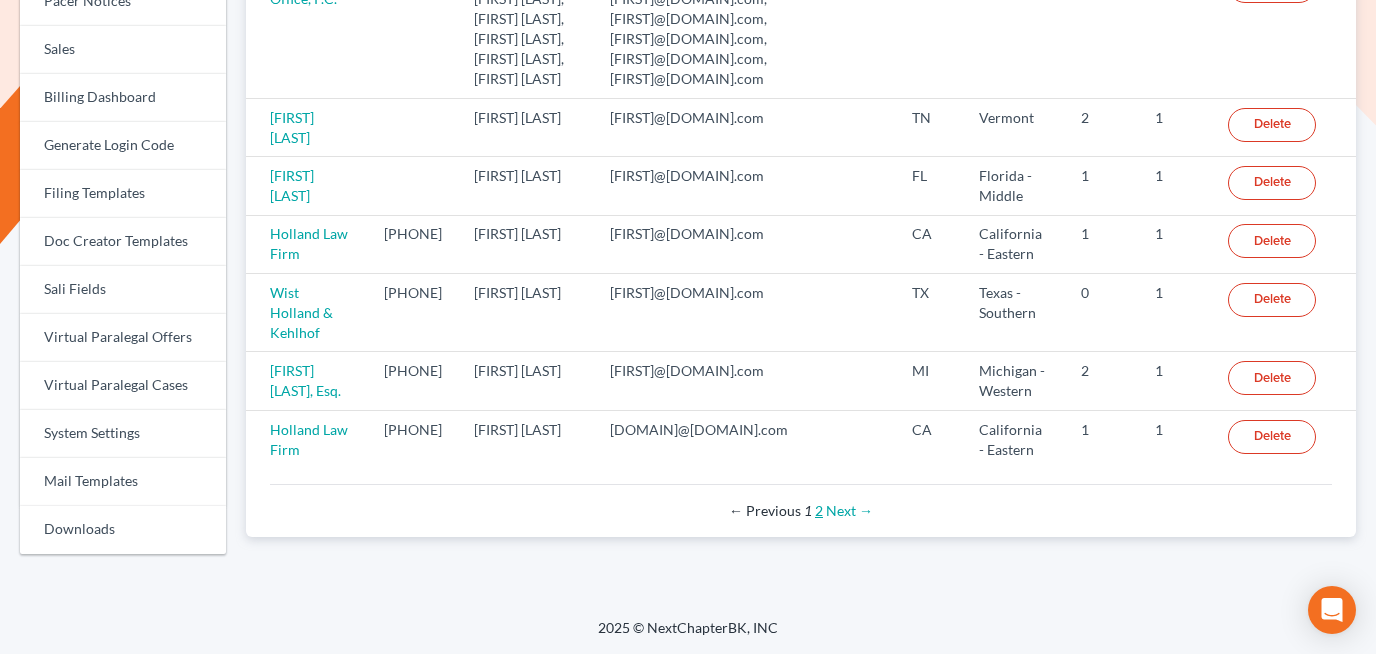 click on "2" at bounding box center [819, 510] 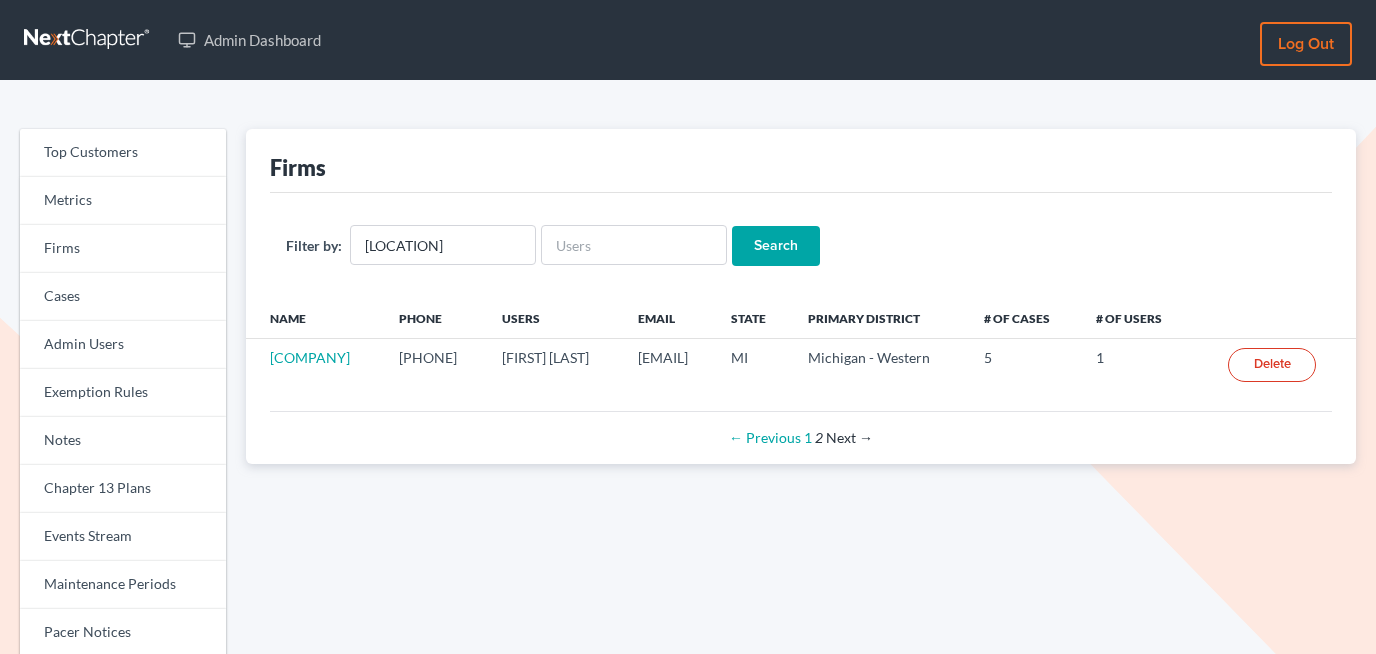 scroll, scrollTop: 0, scrollLeft: 0, axis: both 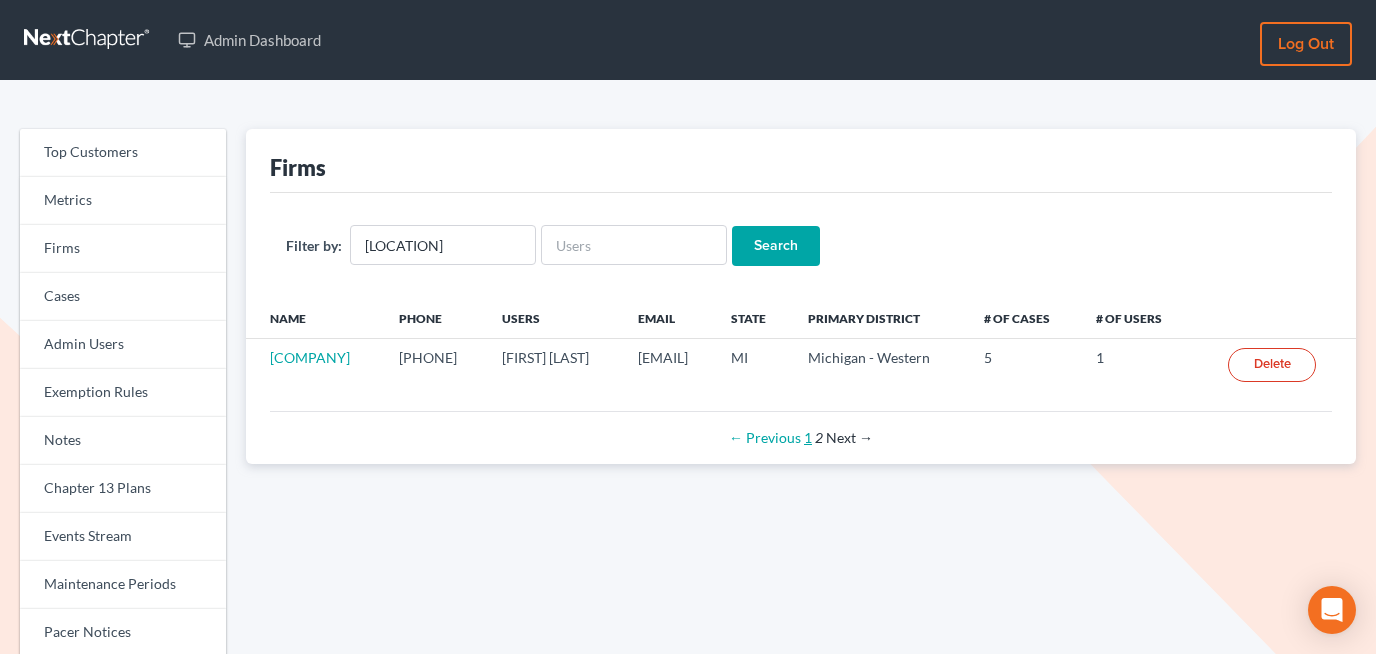 click on "1" at bounding box center [808, 437] 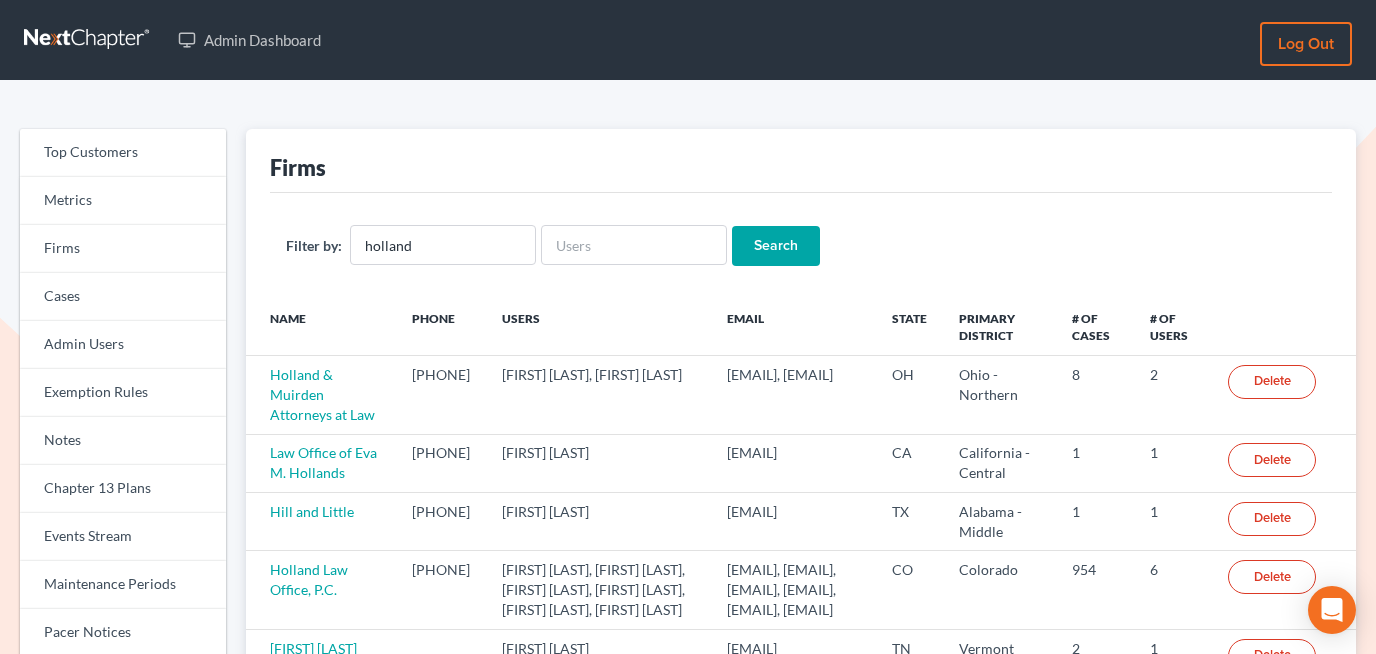 scroll, scrollTop: 0, scrollLeft: 0, axis: both 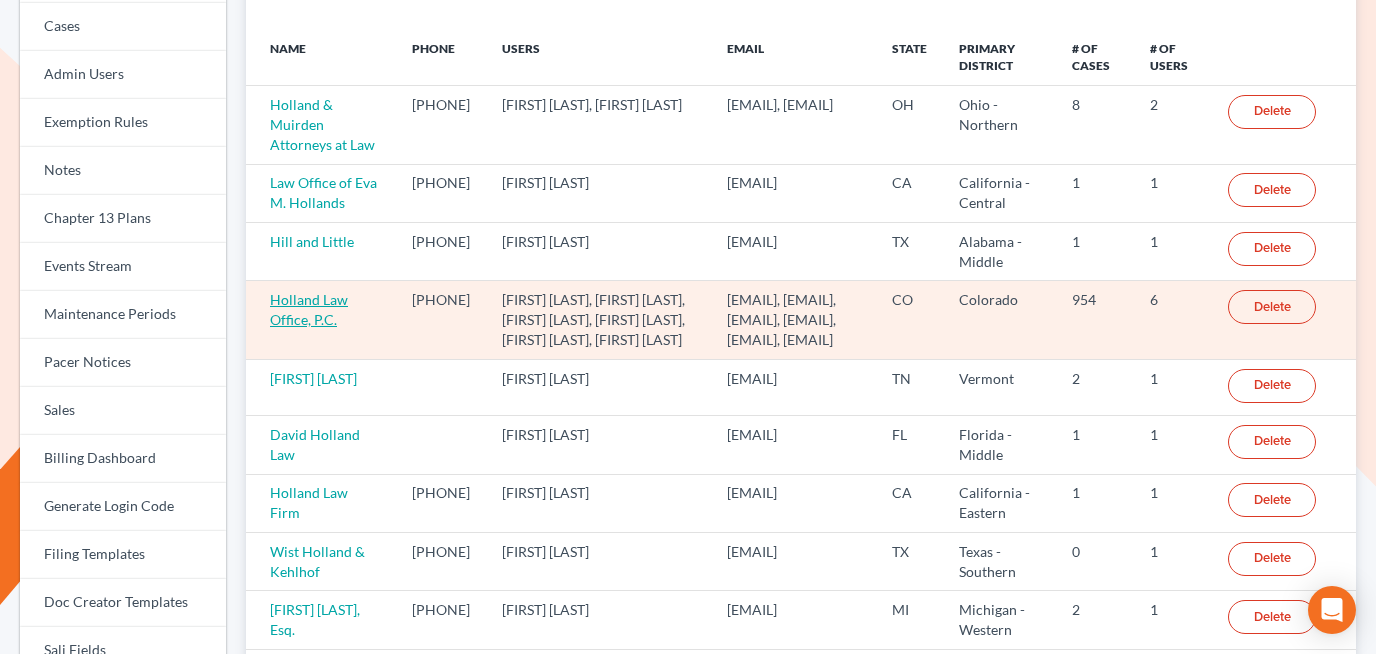 click on "Holland Law Office, P.C." at bounding box center [309, 309] 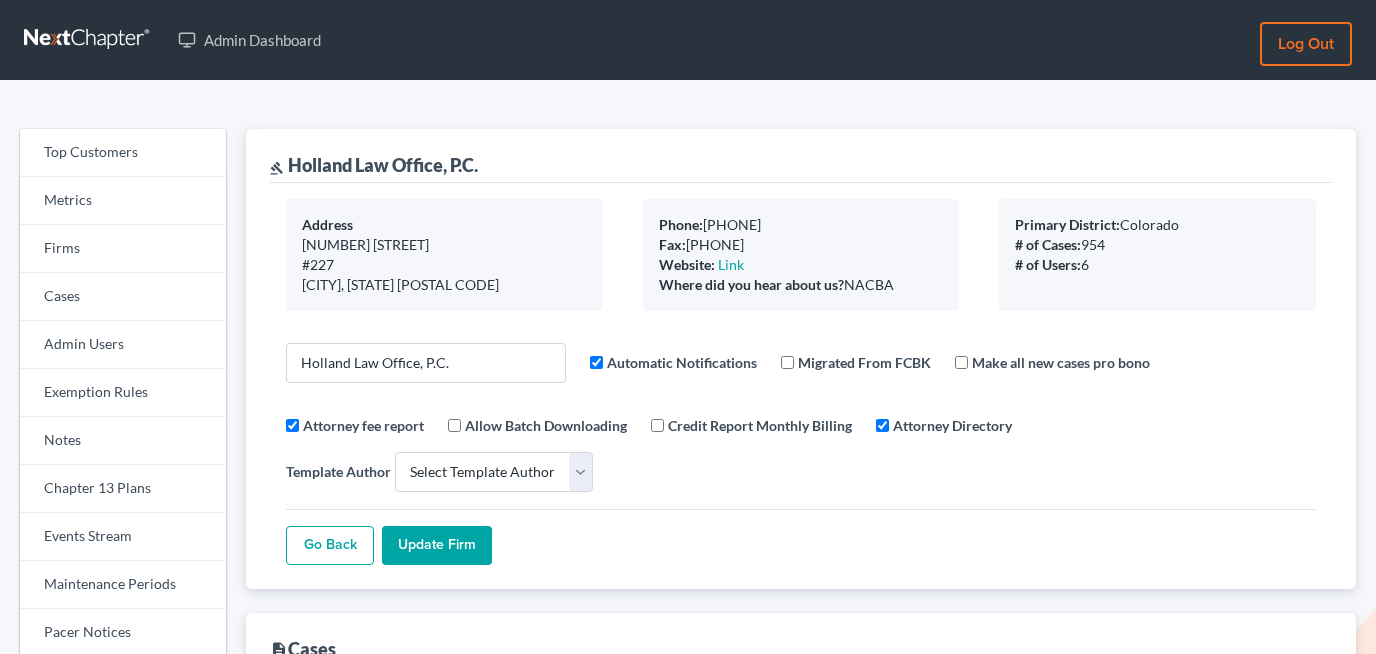 select 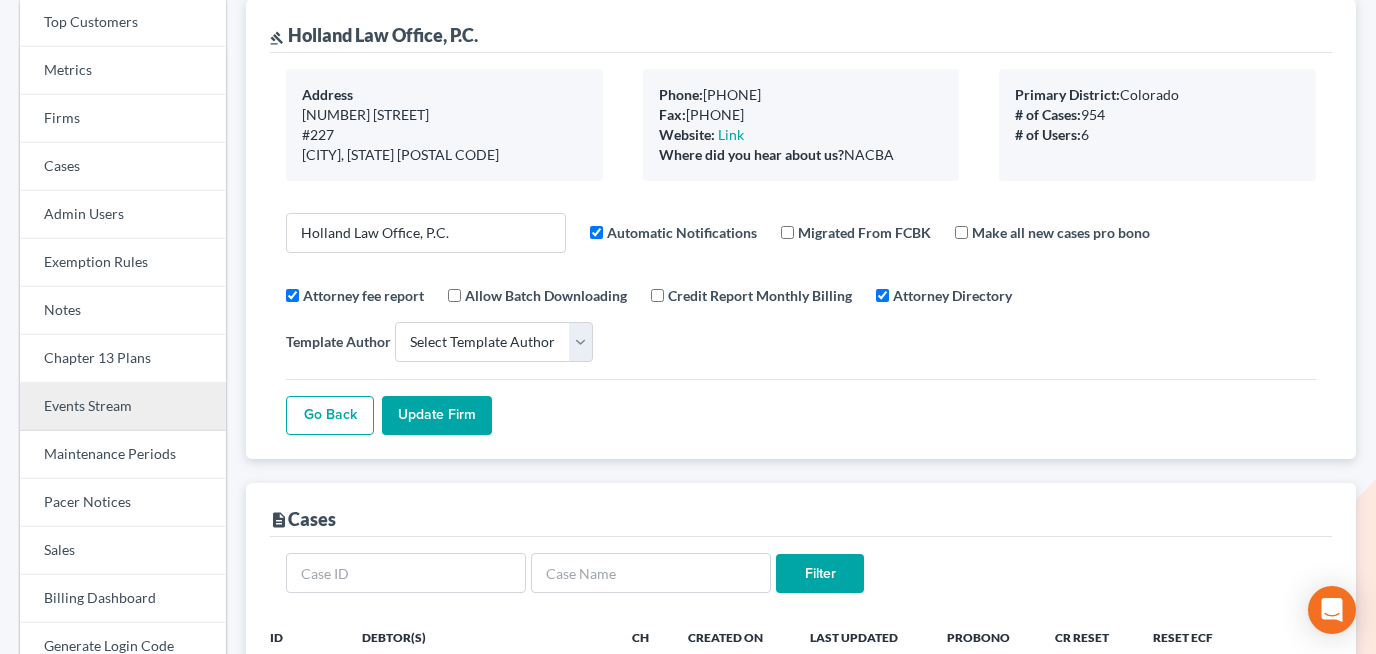 scroll, scrollTop: 275, scrollLeft: 0, axis: vertical 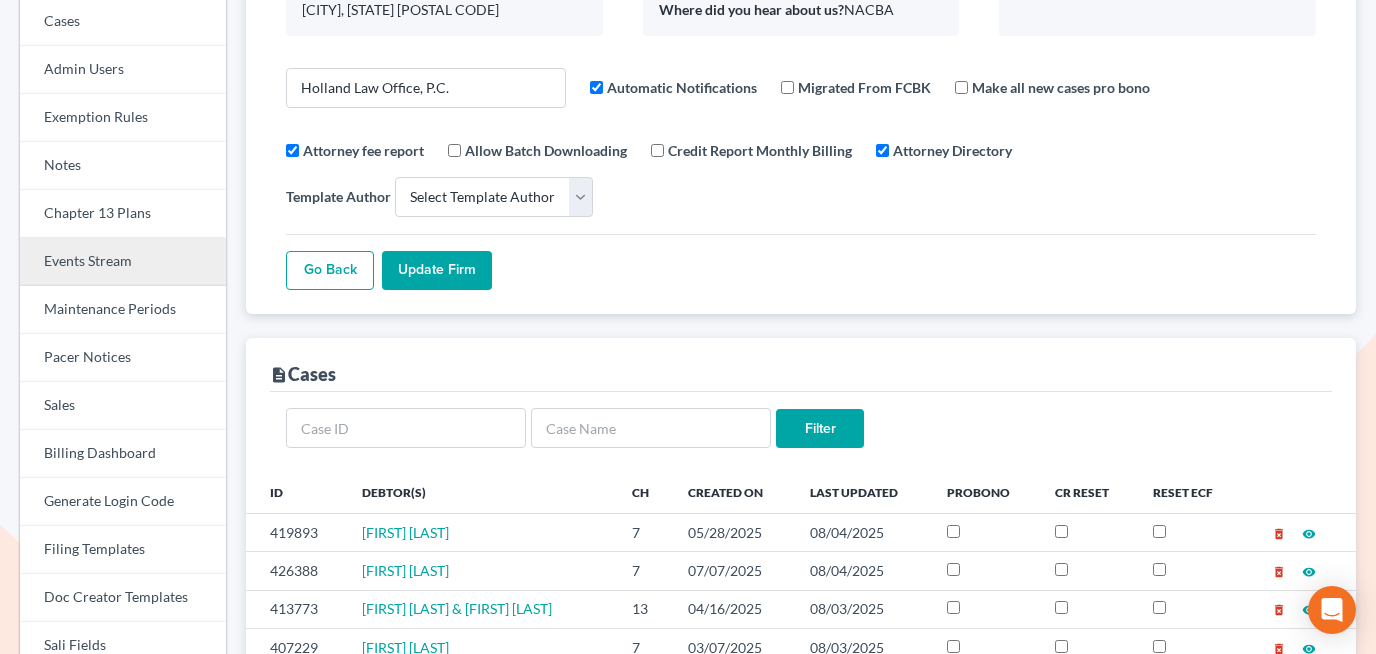 click on "Events Stream" at bounding box center (123, 262) 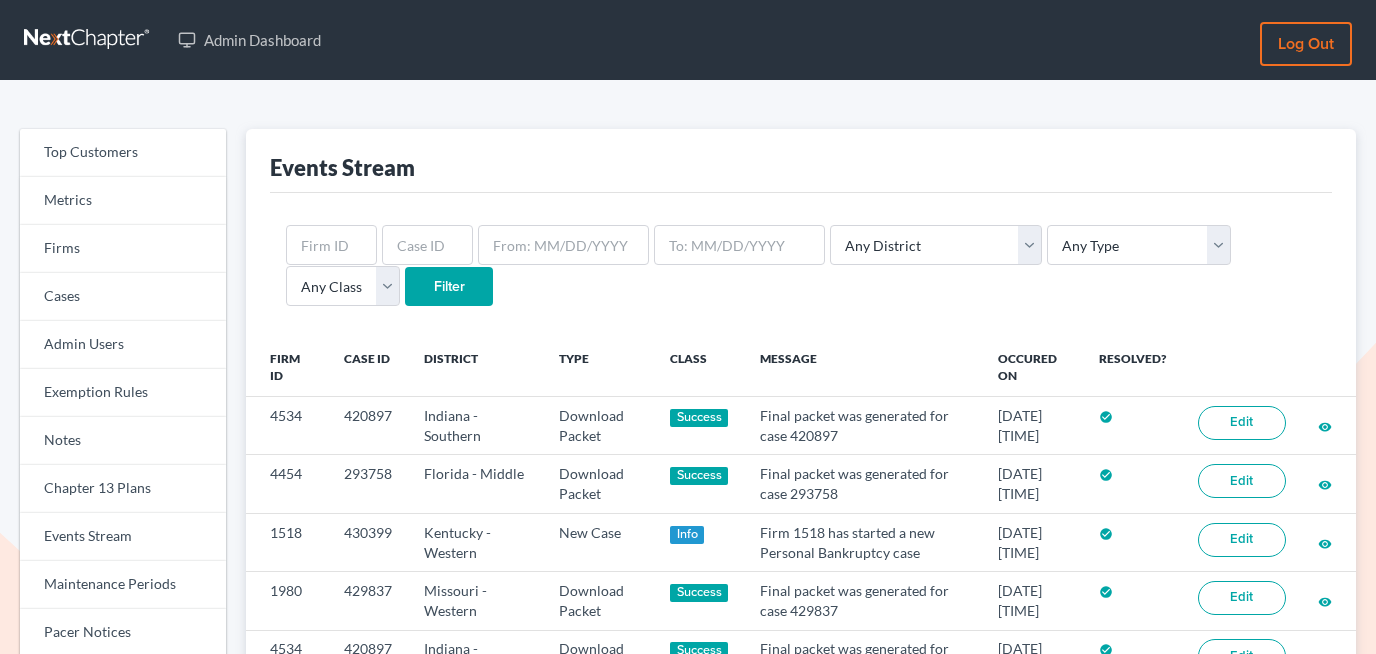 scroll, scrollTop: 0, scrollLeft: 0, axis: both 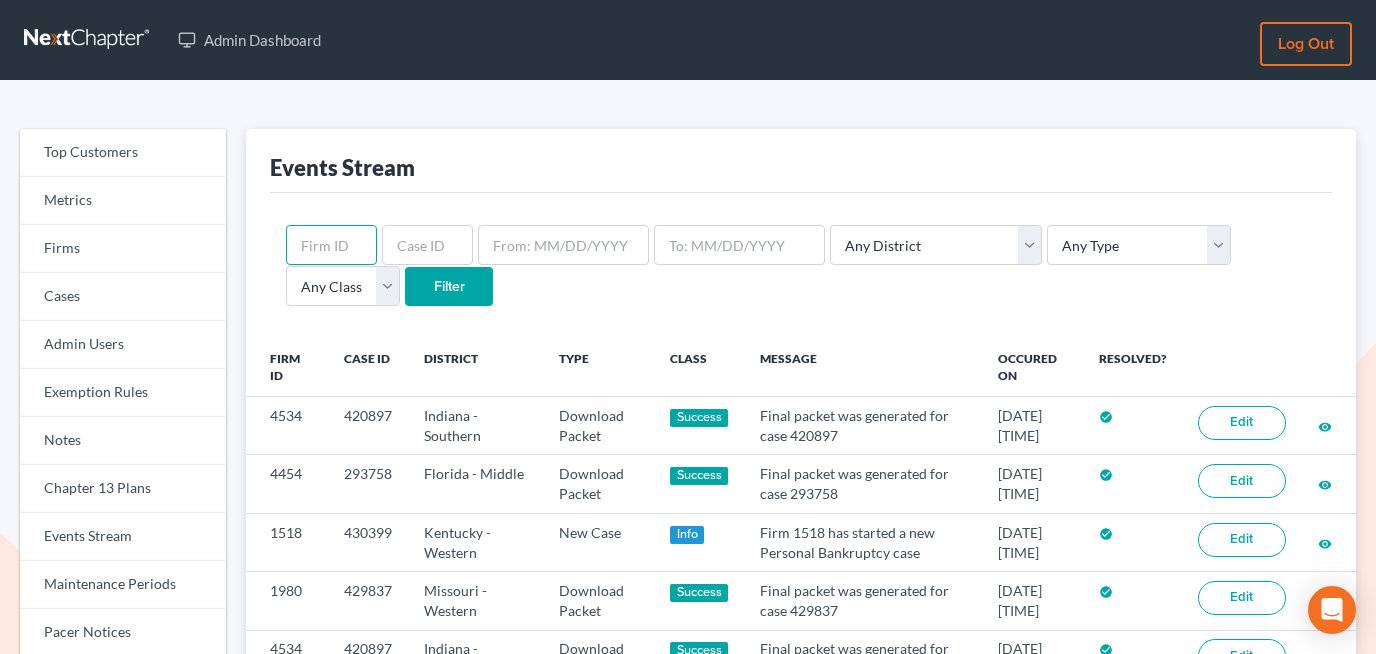 click at bounding box center (331, 245) 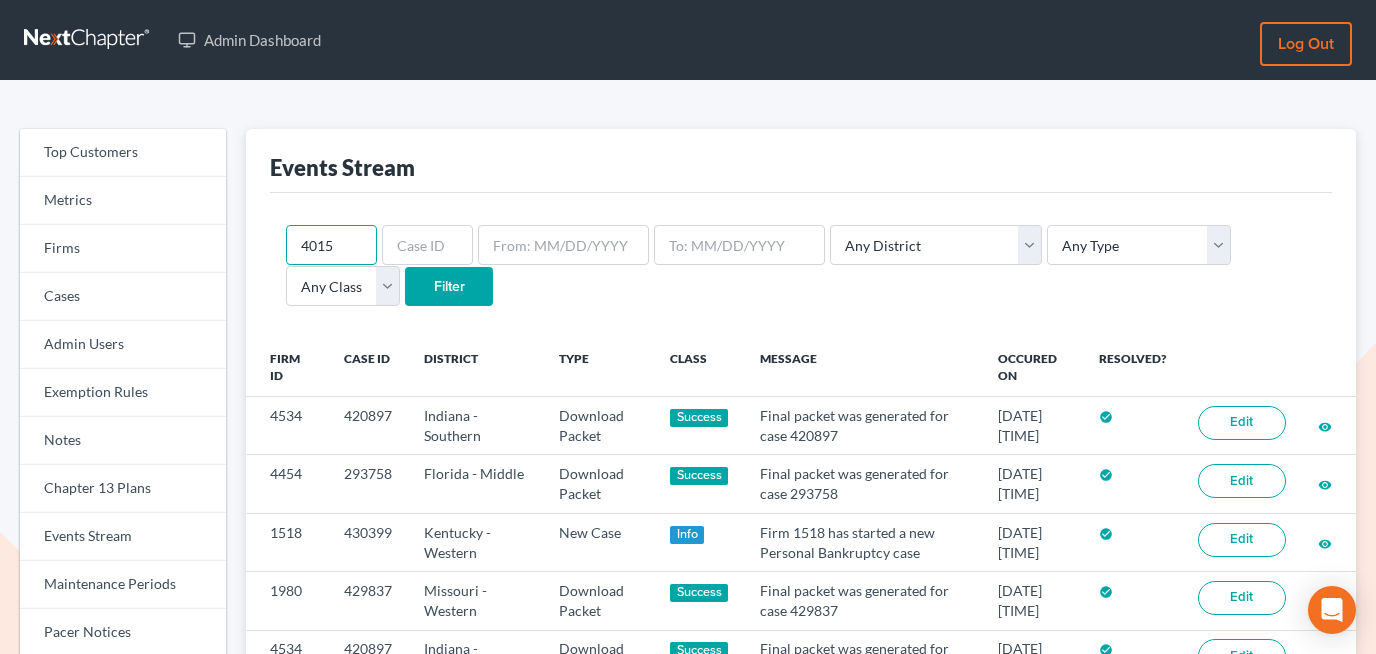type on "4015" 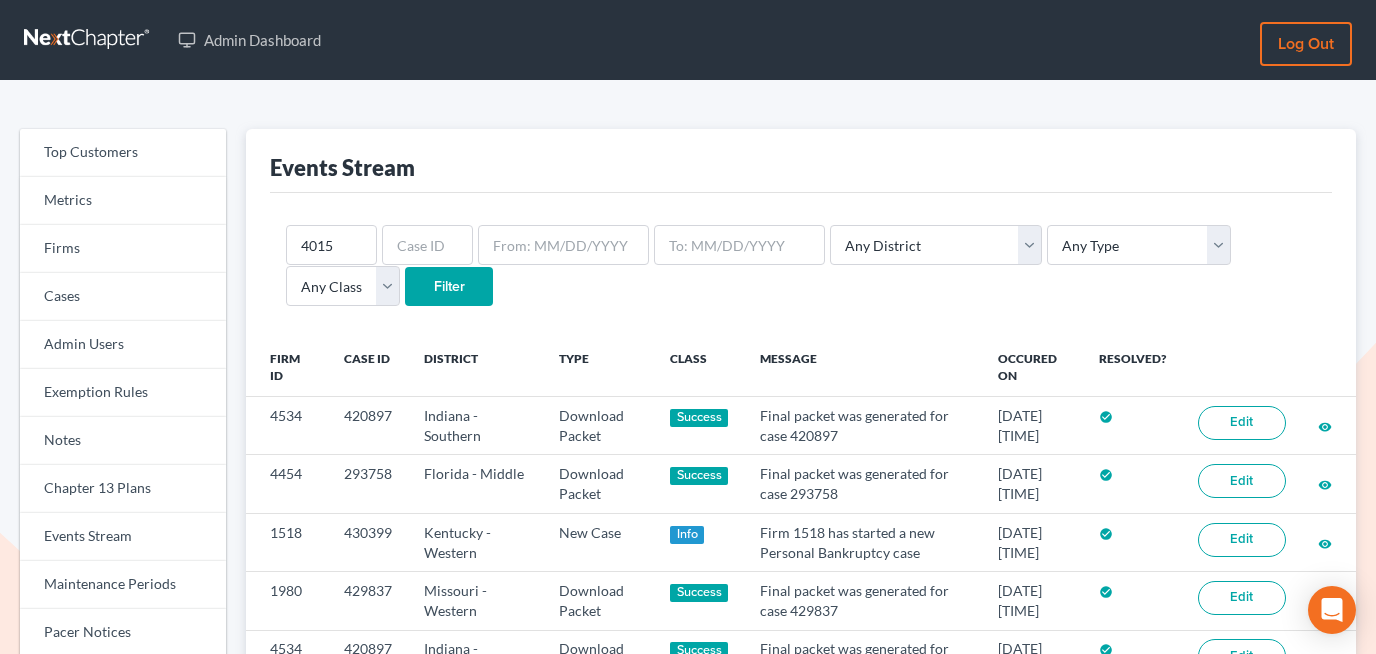 click on "Filter" at bounding box center (449, 287) 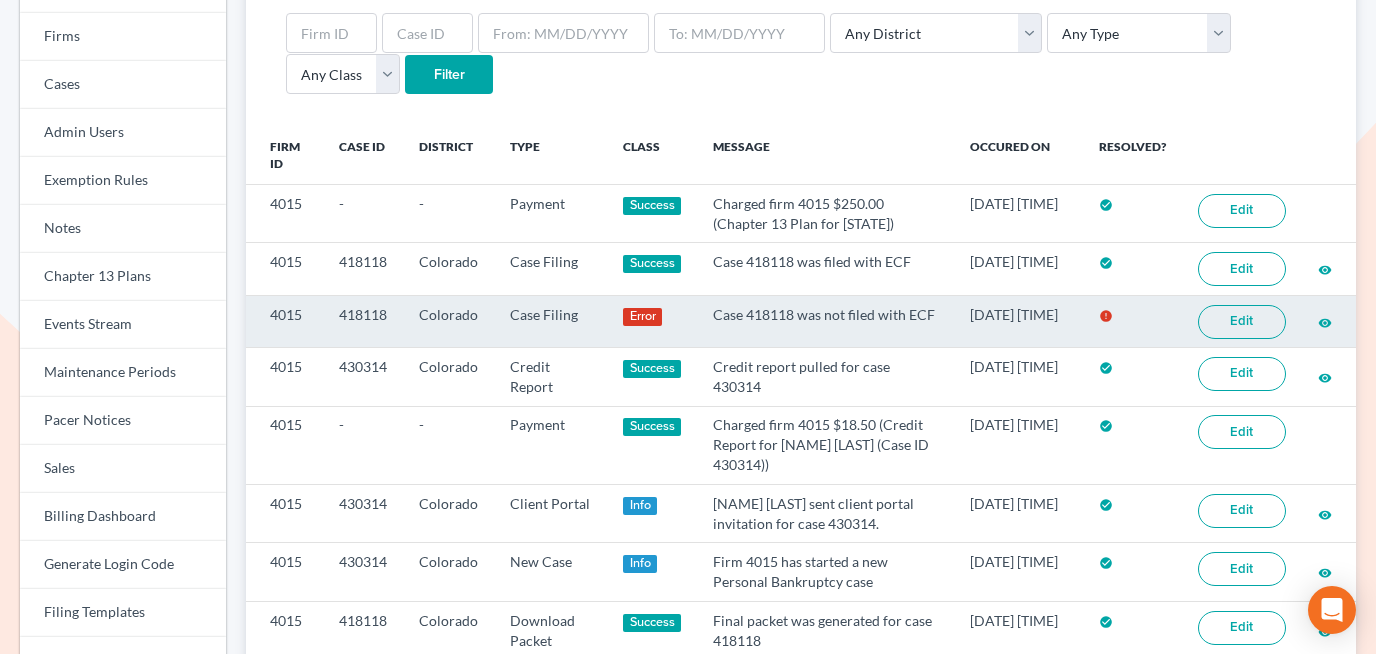 scroll, scrollTop: 215, scrollLeft: 0, axis: vertical 